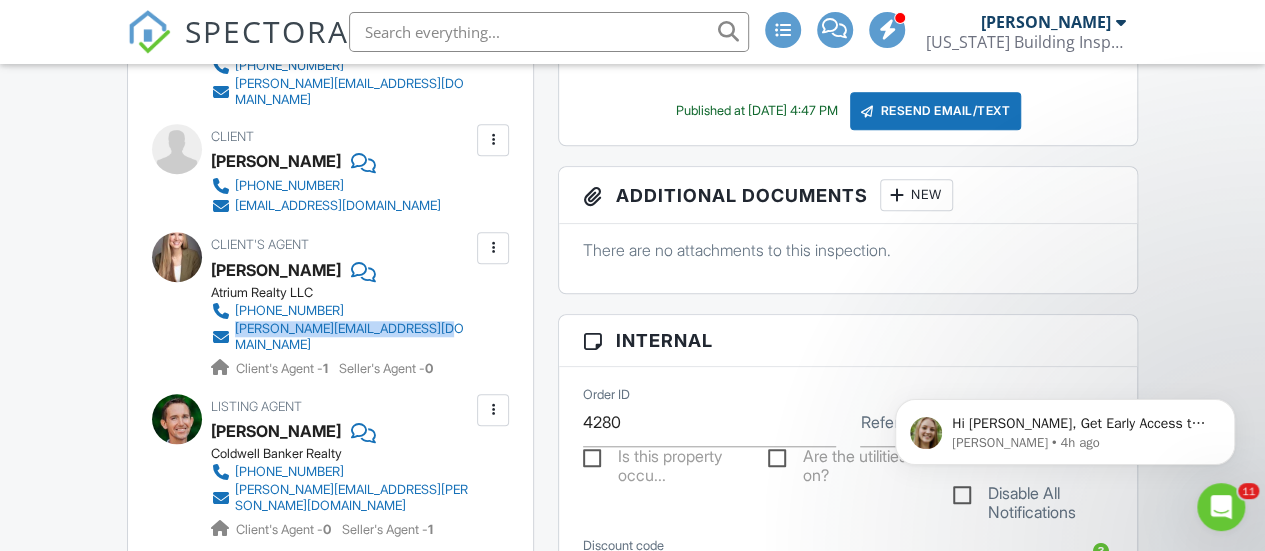 scroll, scrollTop: 0, scrollLeft: 0, axis: both 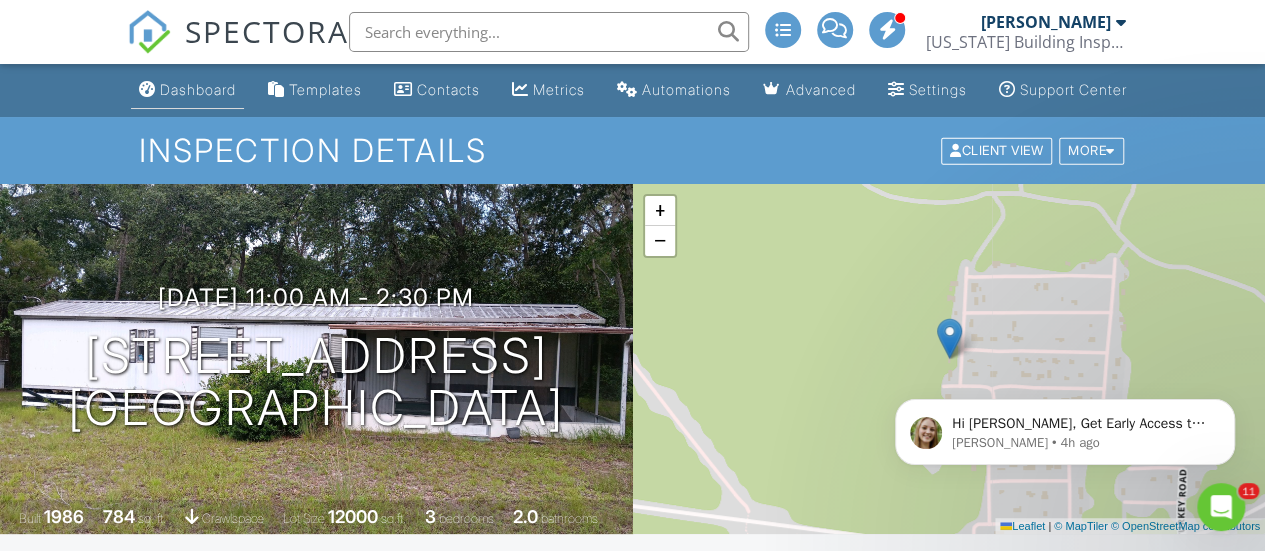 click on "Dashboard" at bounding box center [198, 89] 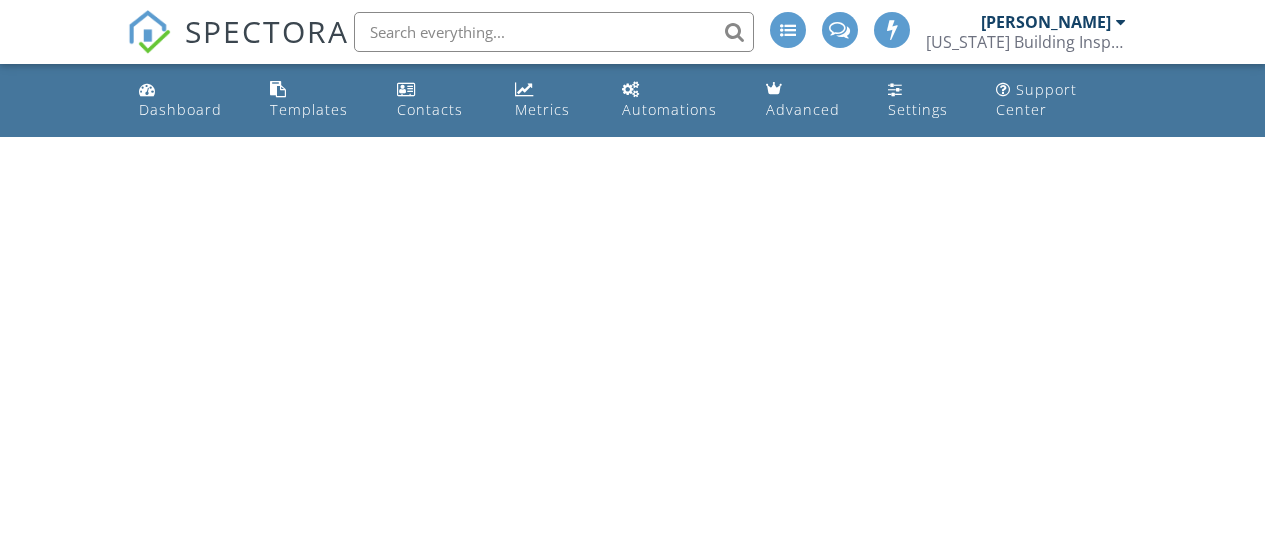 scroll, scrollTop: 0, scrollLeft: 0, axis: both 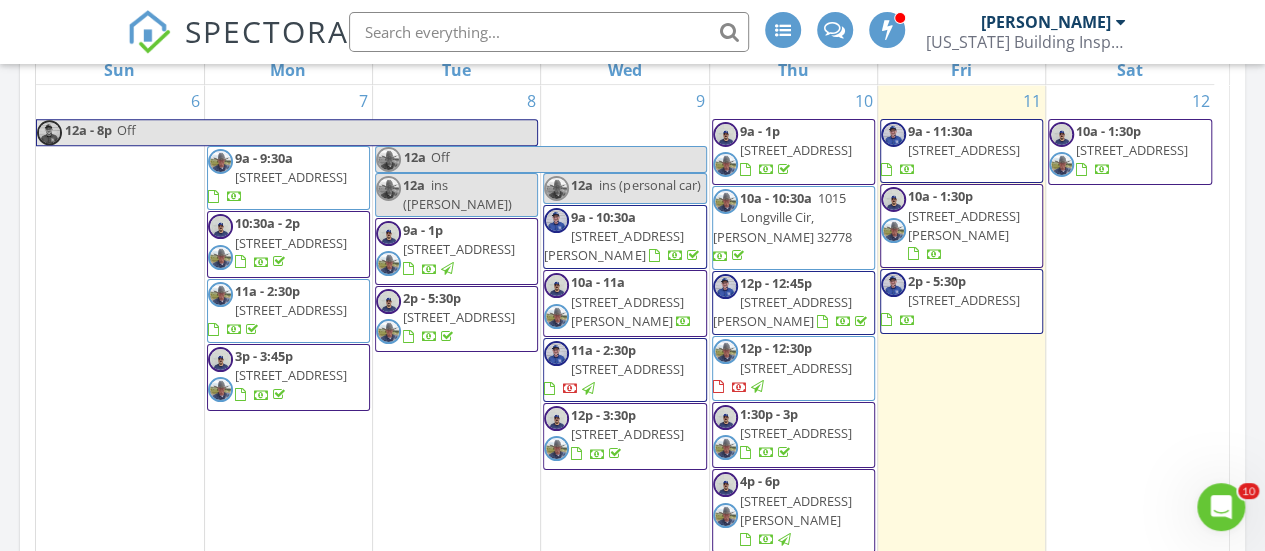 click on "42801 State Road 19, Altoona 32702" at bounding box center (796, 368) 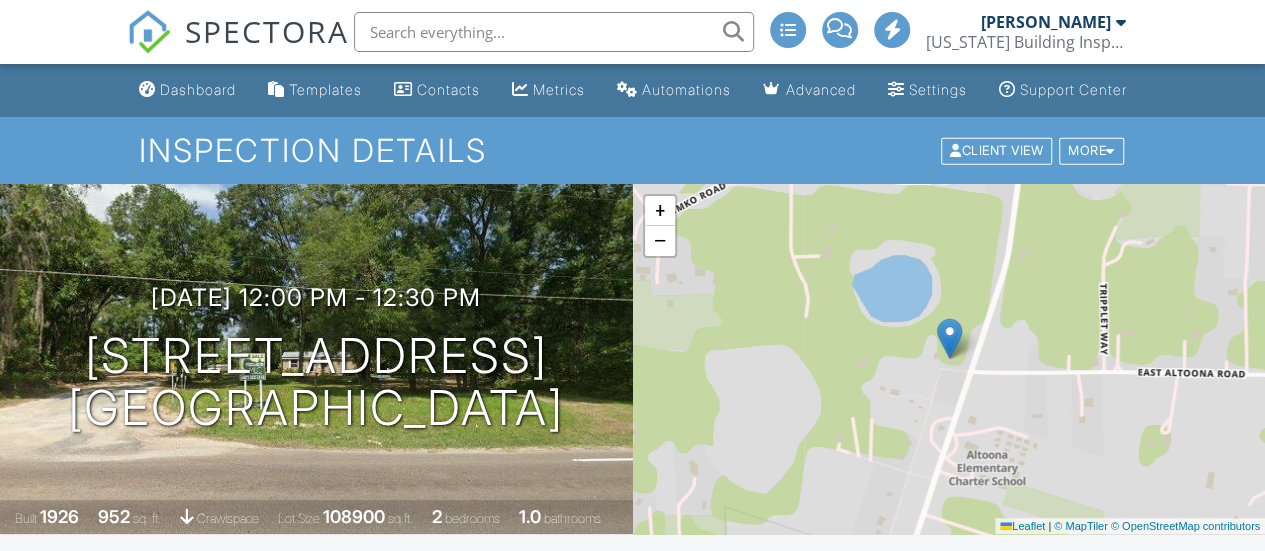 scroll, scrollTop: 35, scrollLeft: 0, axis: vertical 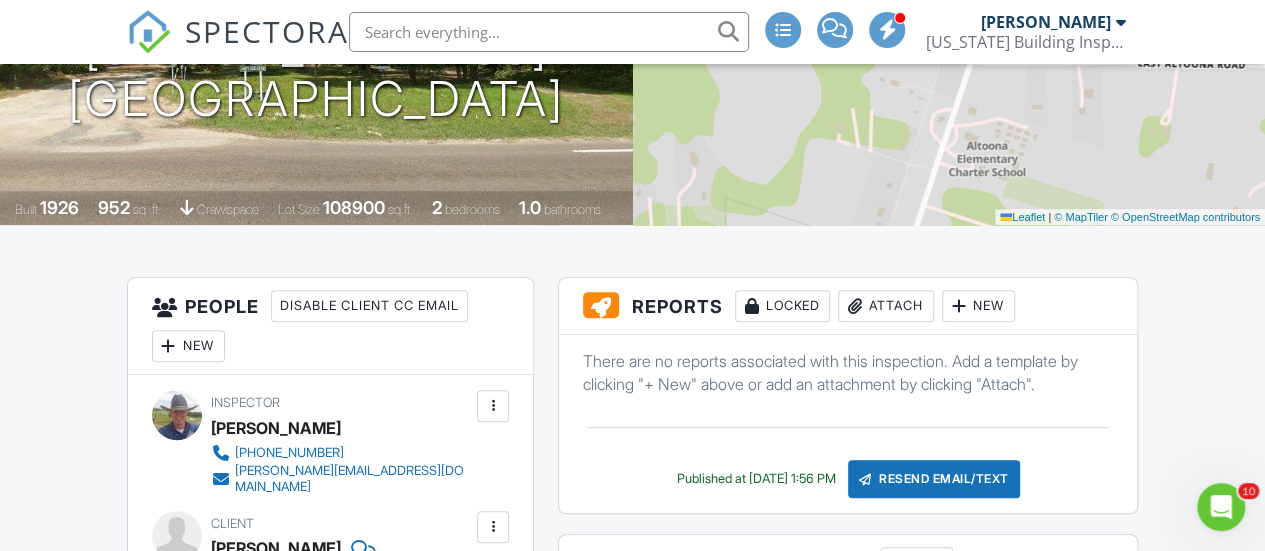 click on "Attach" at bounding box center (886, 306) 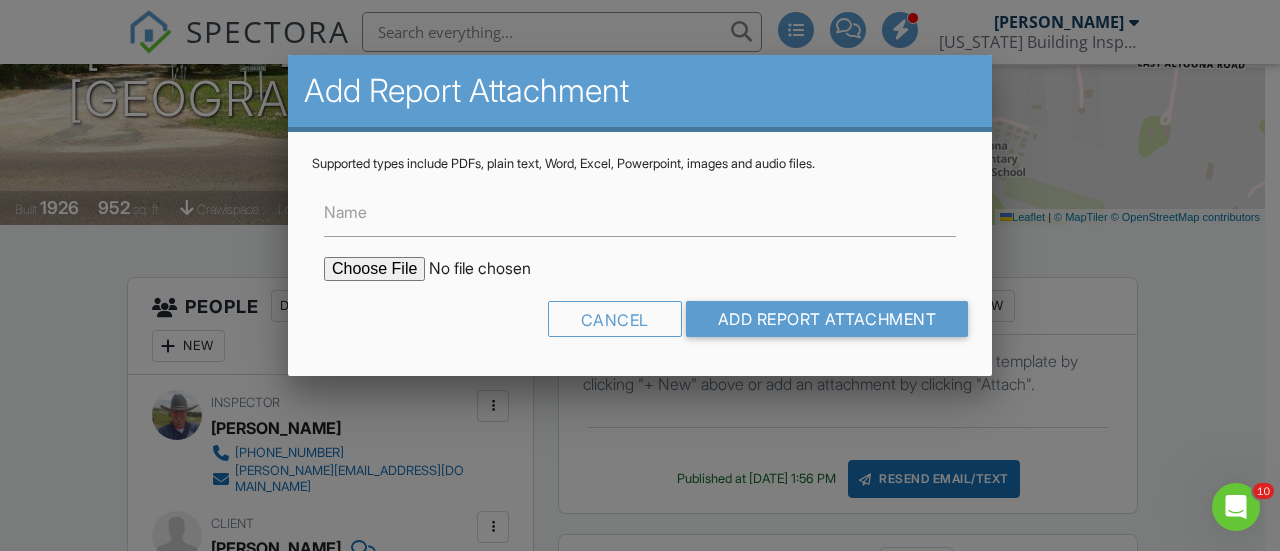 click at bounding box center [494, 269] 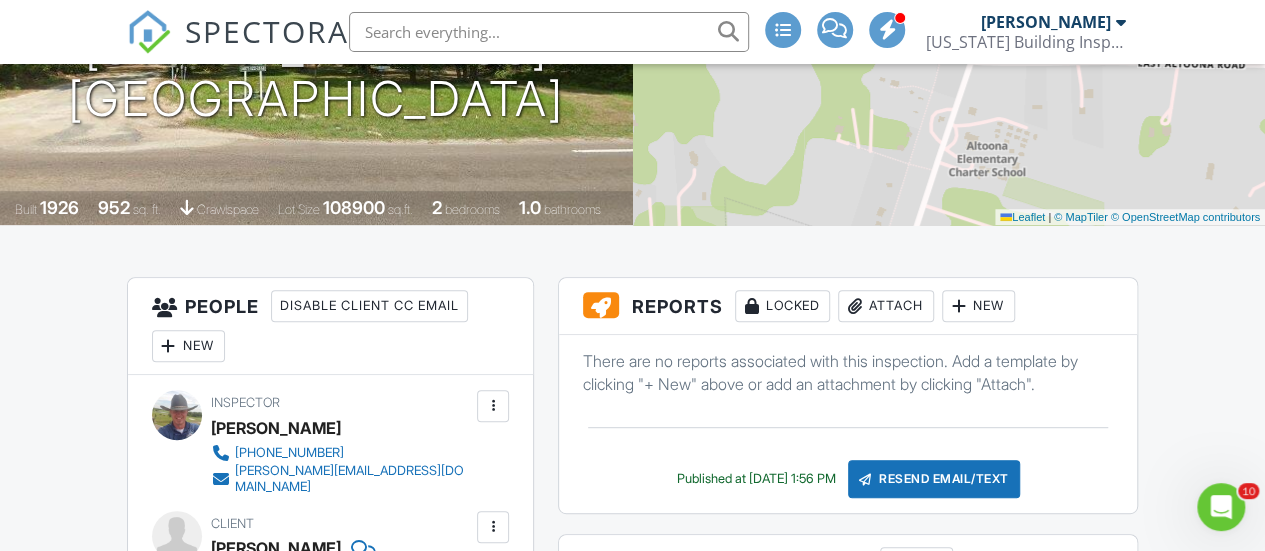 click on "Attach" at bounding box center [886, 306] 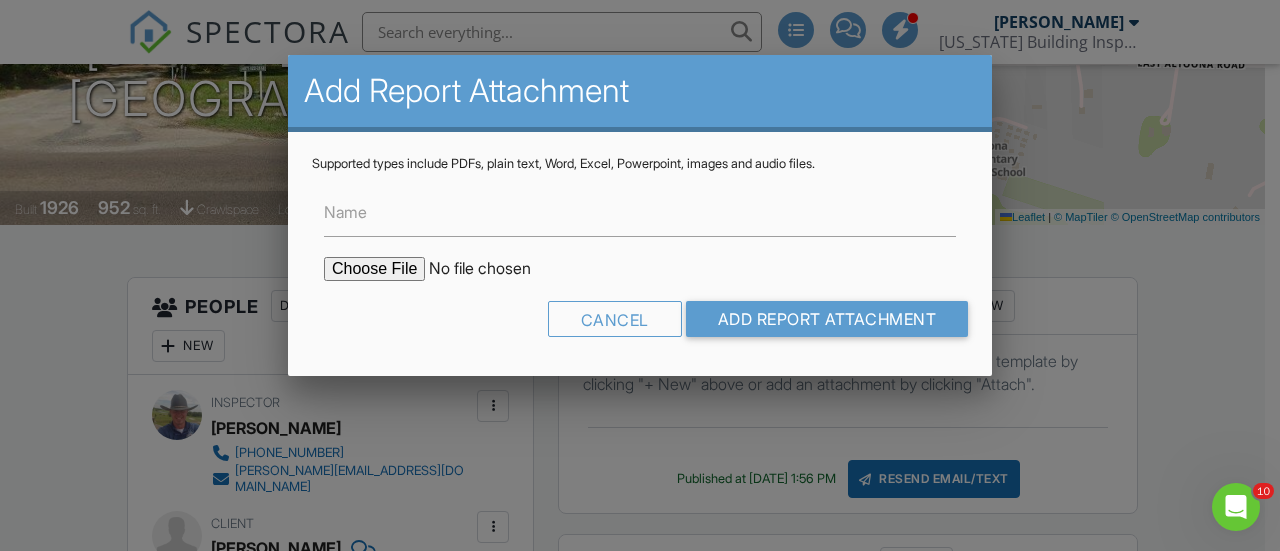 click at bounding box center (494, 269) 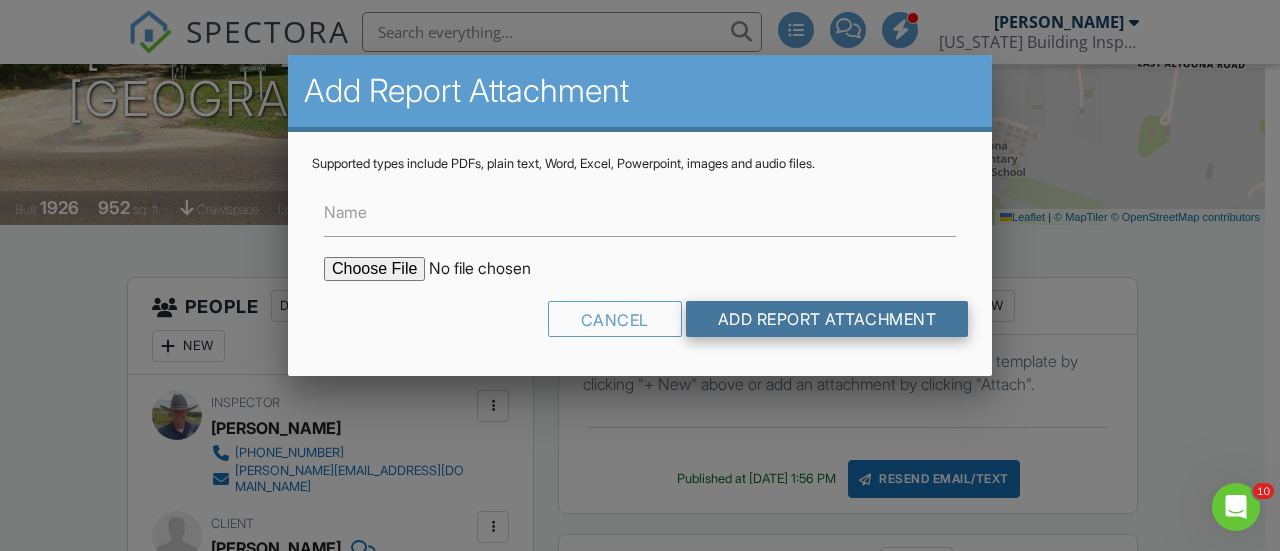 click on "Add Report Attachment" at bounding box center (827, 319) 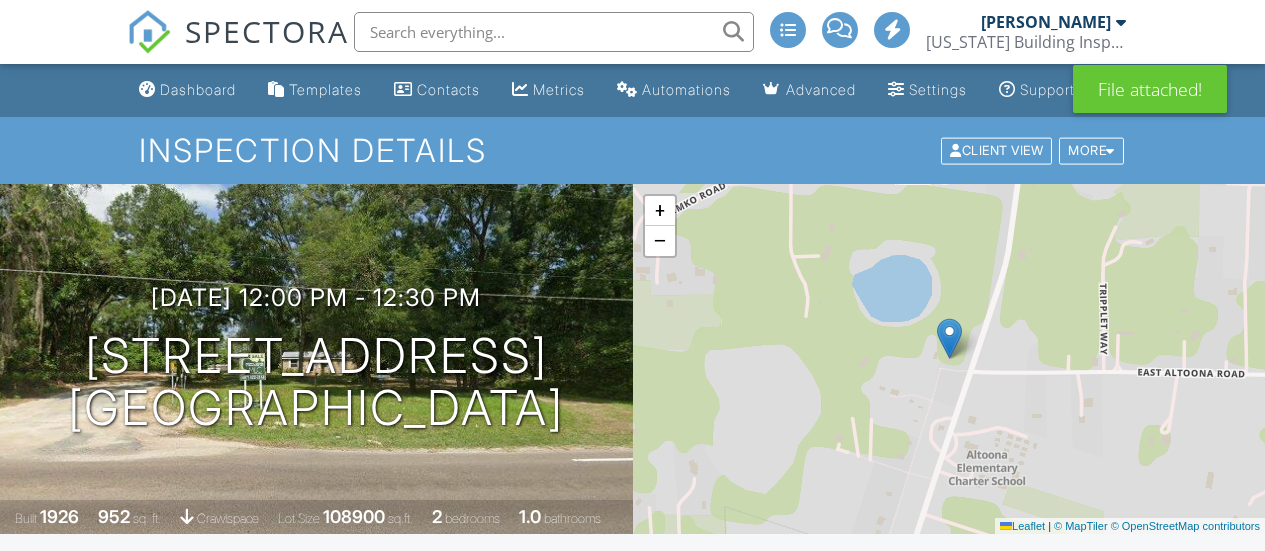 scroll, scrollTop: 219, scrollLeft: 0, axis: vertical 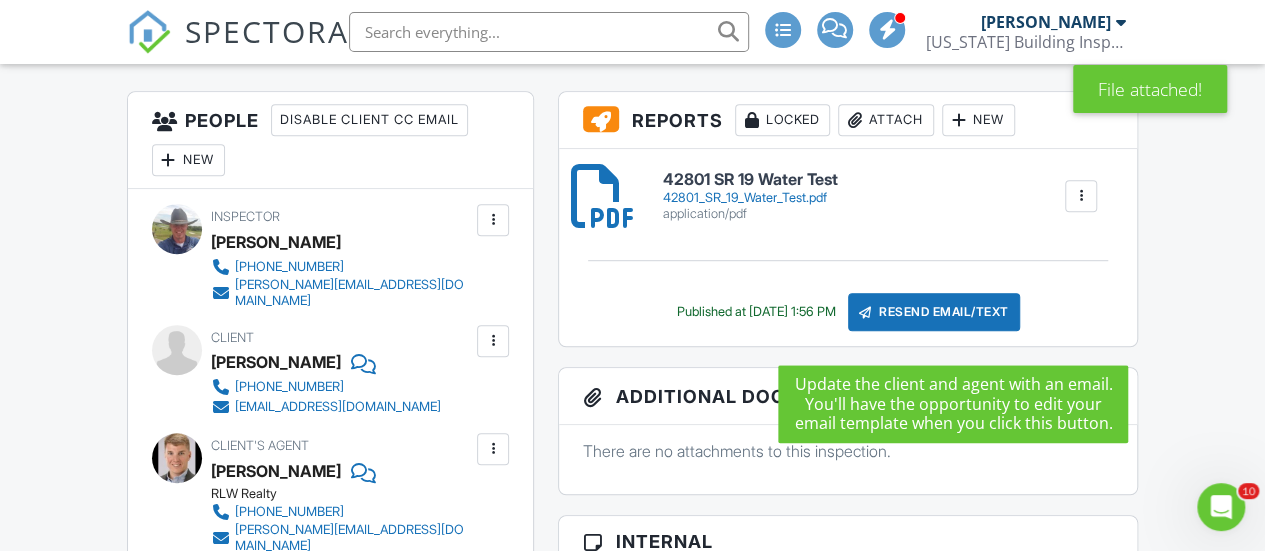 click on "Resend Email/Text" at bounding box center [934, 312] 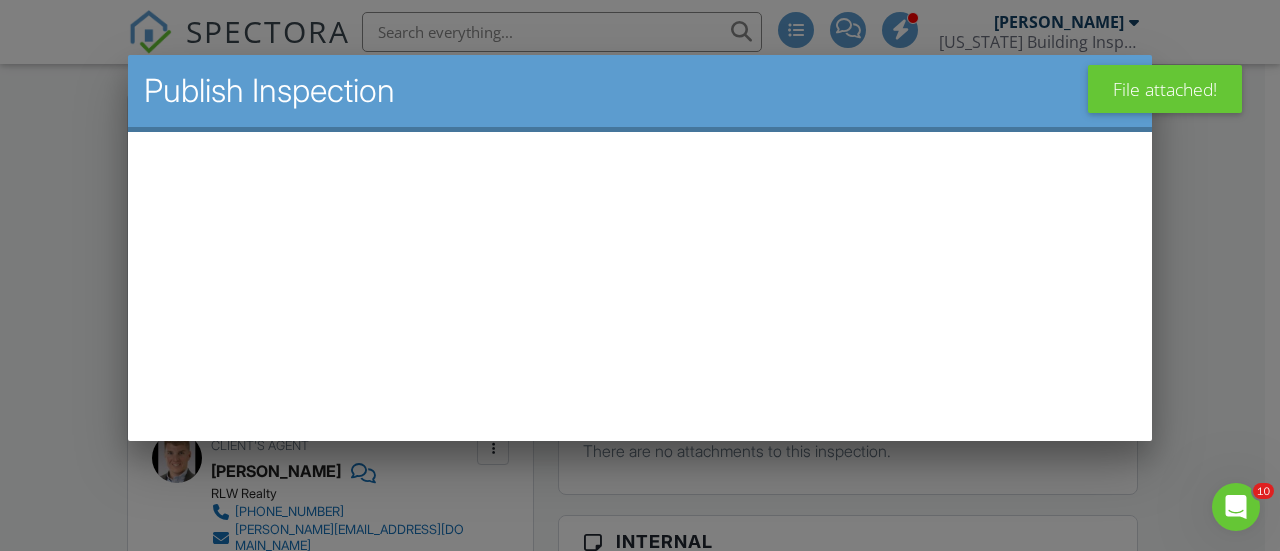 scroll, scrollTop: 0, scrollLeft: 0, axis: both 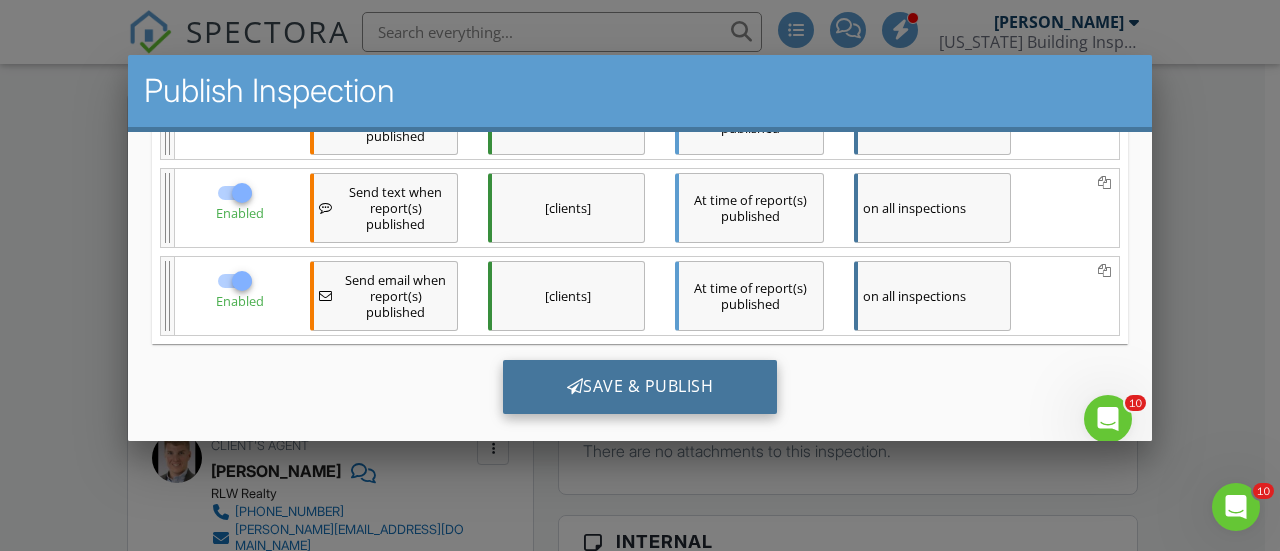 click on "Save & Publish" at bounding box center [640, 387] 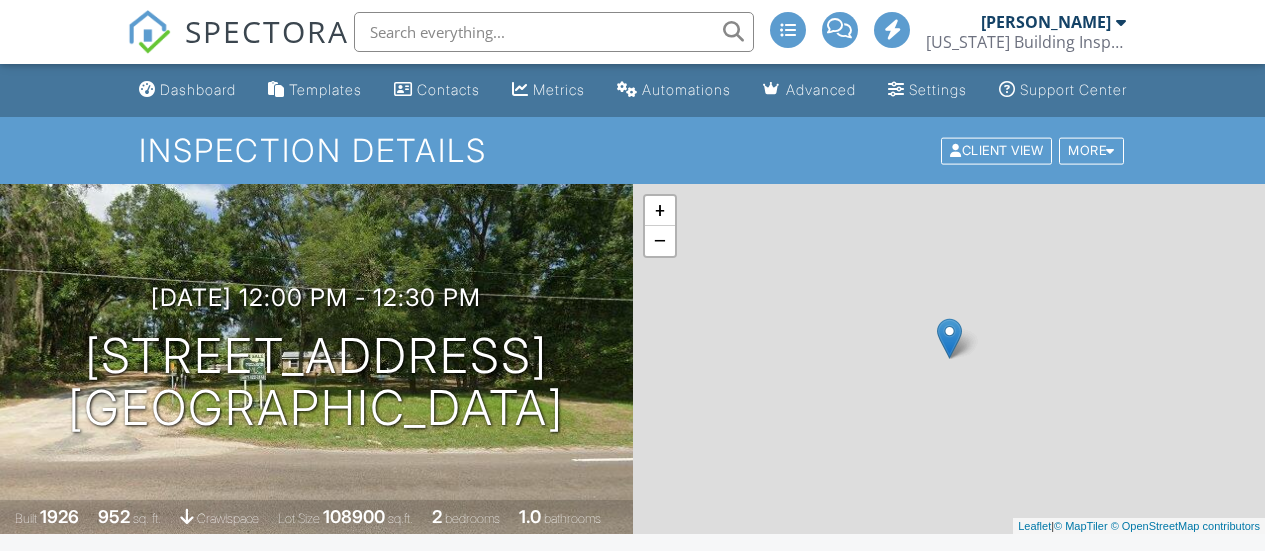 scroll, scrollTop: 0, scrollLeft: 0, axis: both 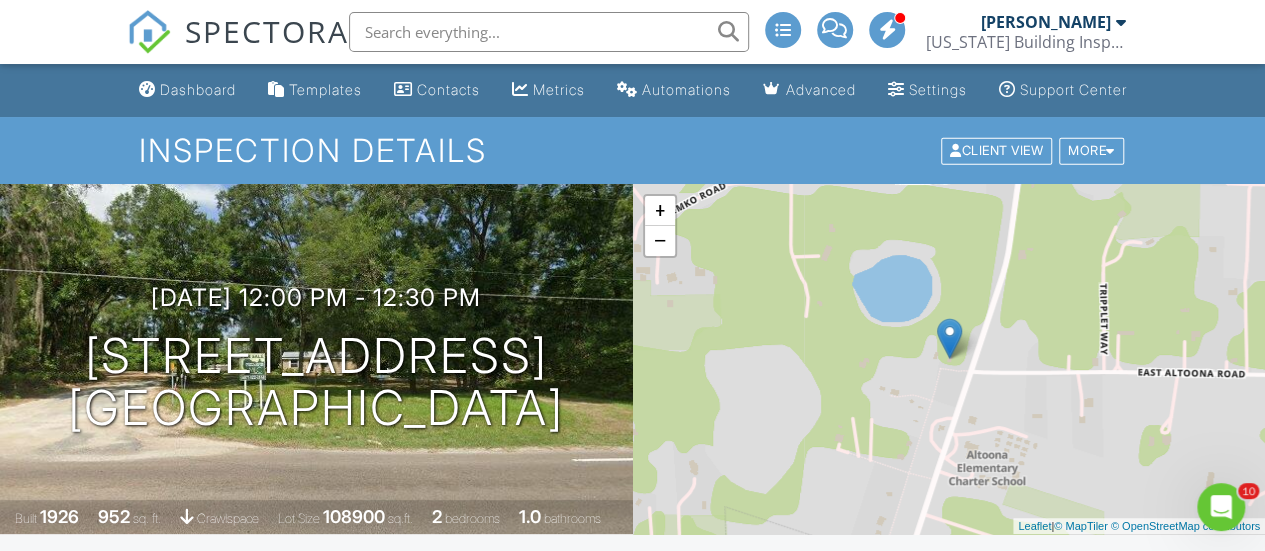 click at bounding box center [549, 32] 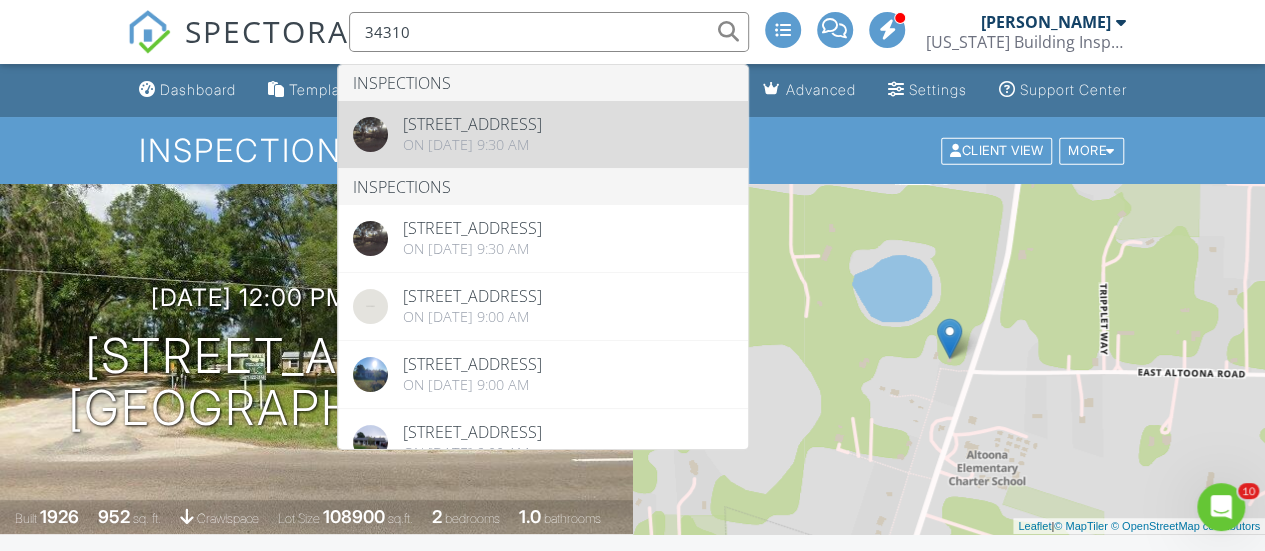 type on "34310" 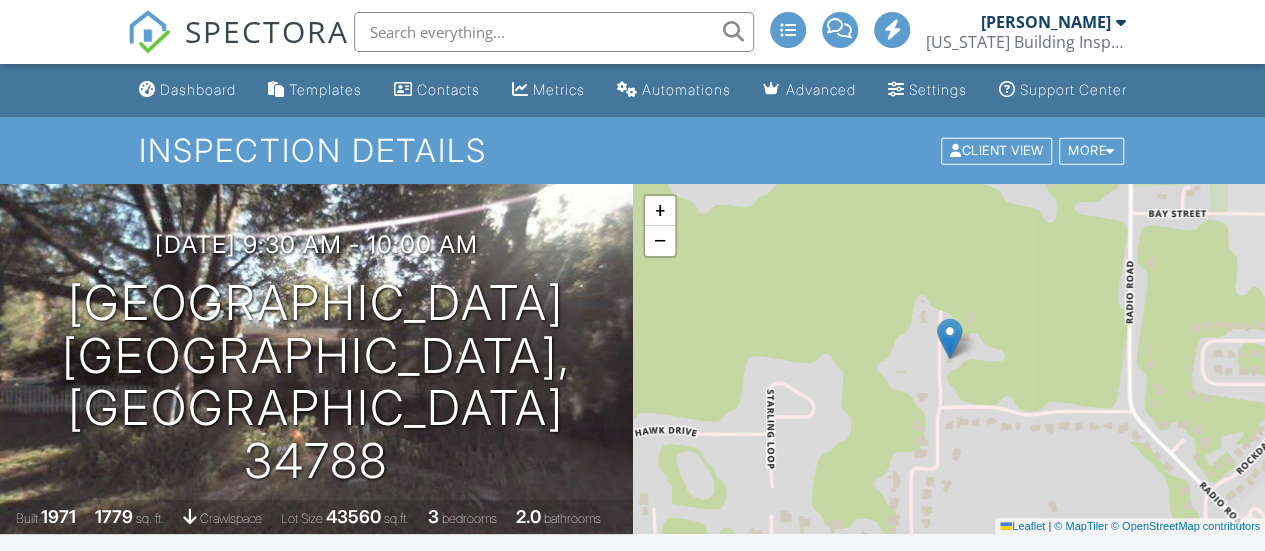 scroll, scrollTop: 260, scrollLeft: 0, axis: vertical 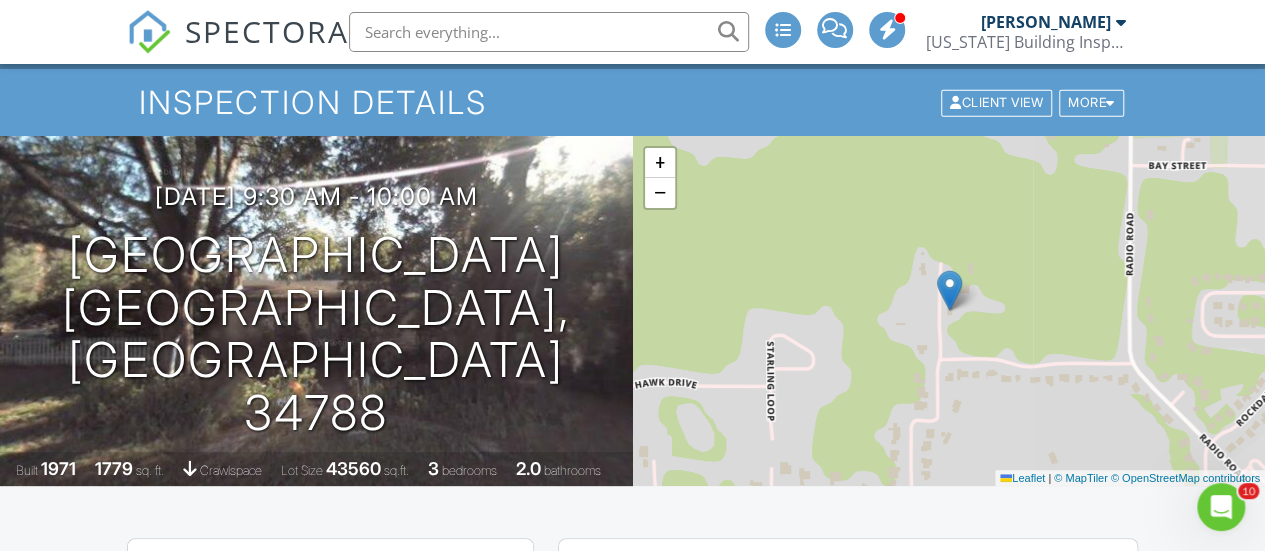 click at bounding box center (549, 32) 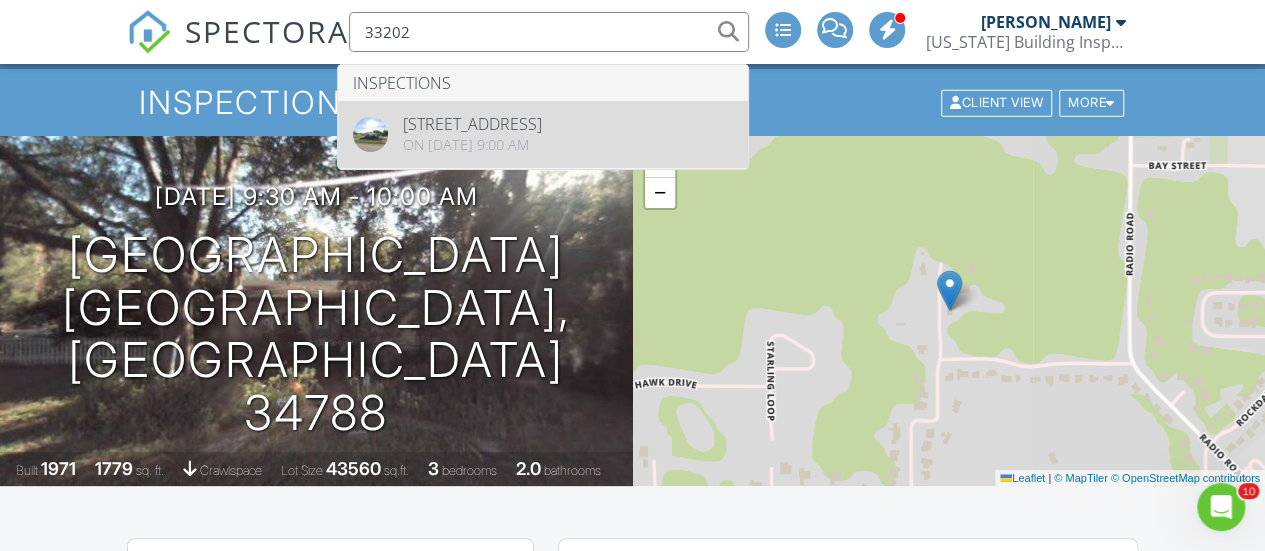 type on "33202" 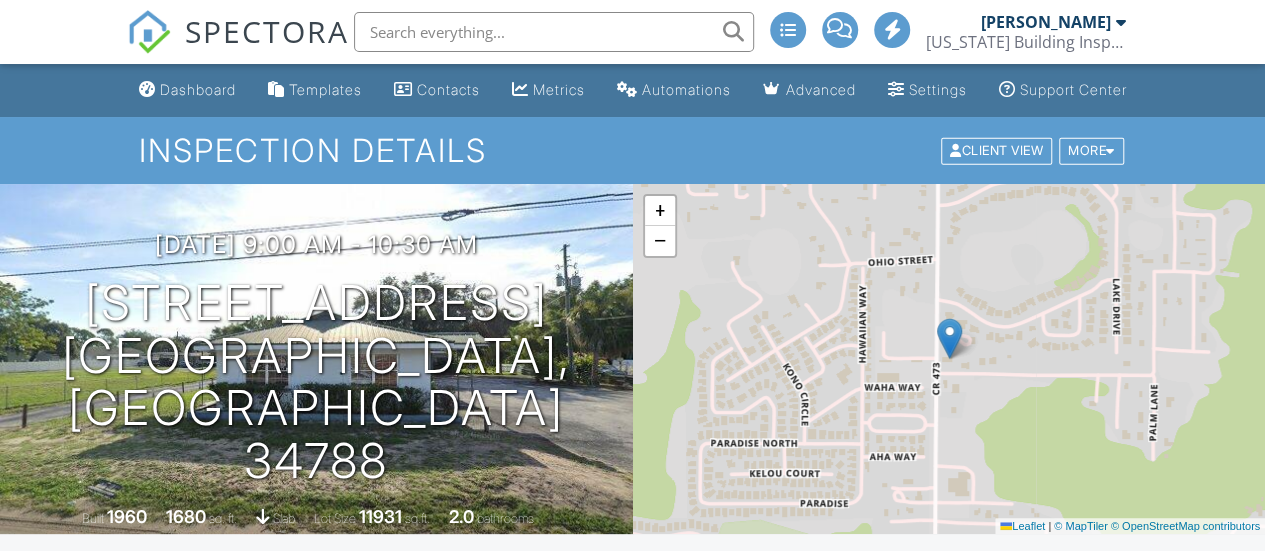 scroll, scrollTop: 112, scrollLeft: 0, axis: vertical 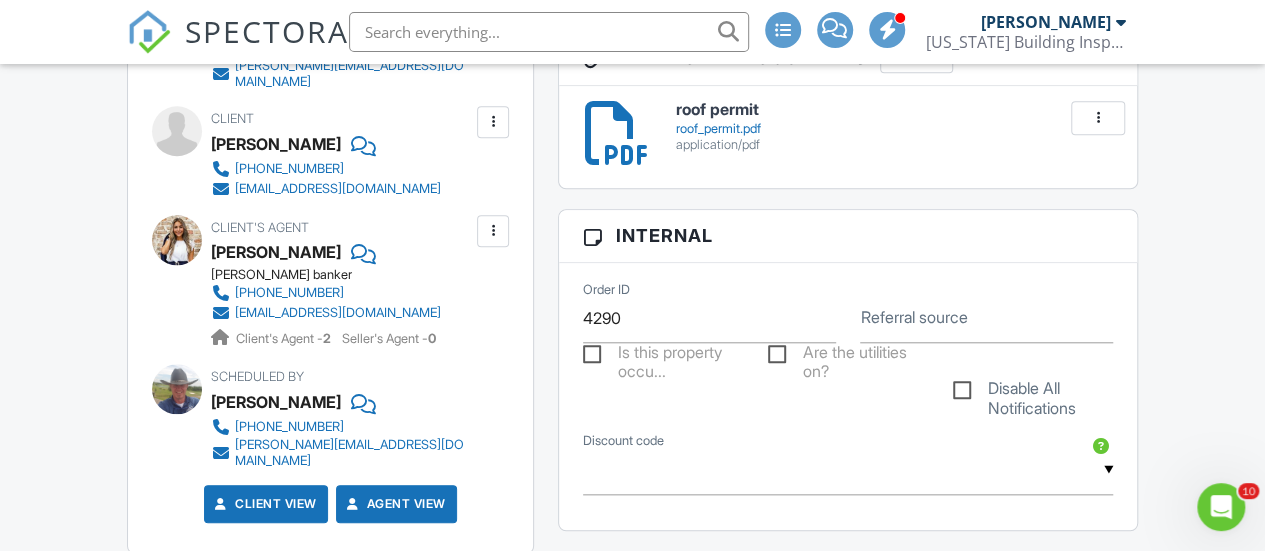 click at bounding box center [1221, 507] 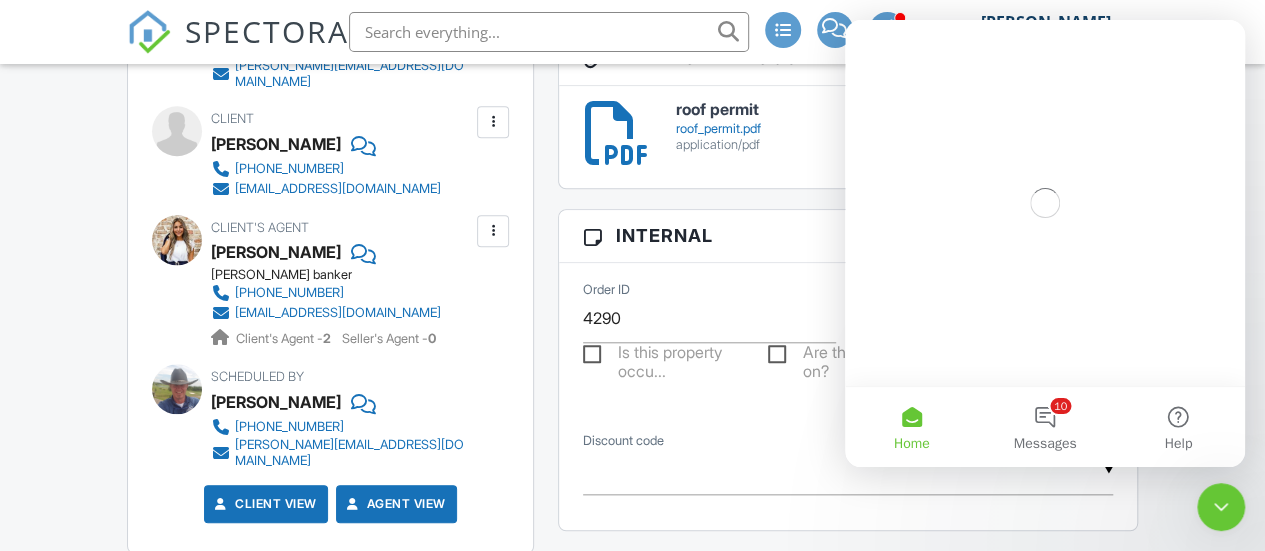 scroll, scrollTop: 0, scrollLeft: 0, axis: both 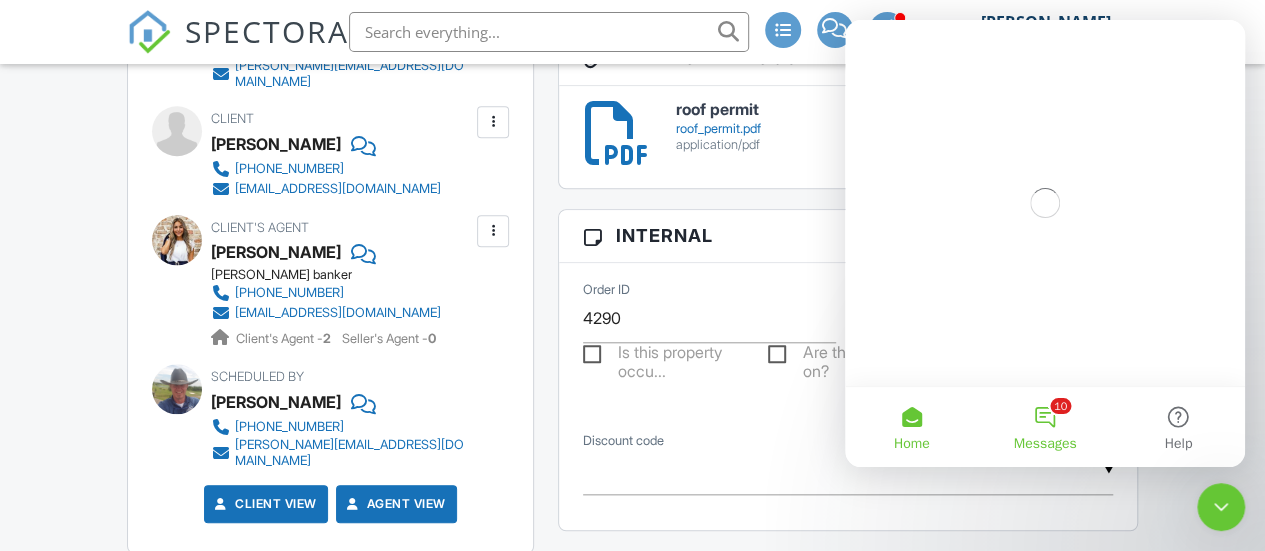 click on "10 Messages" at bounding box center (1044, 427) 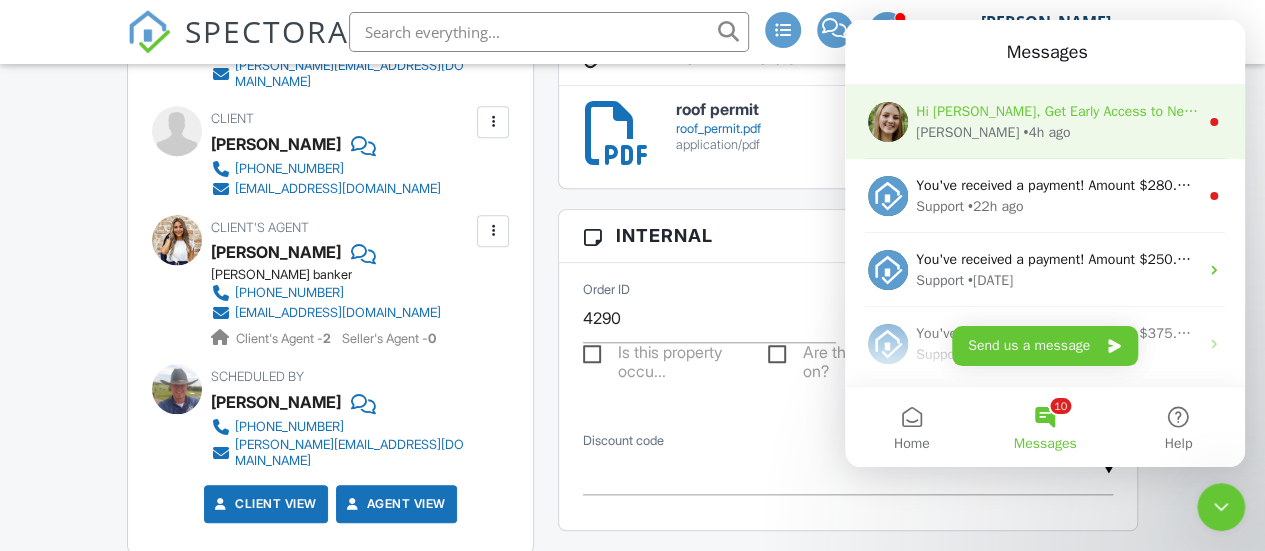 click on "[PERSON_NAME] •  4h ago" at bounding box center [1057, 132] 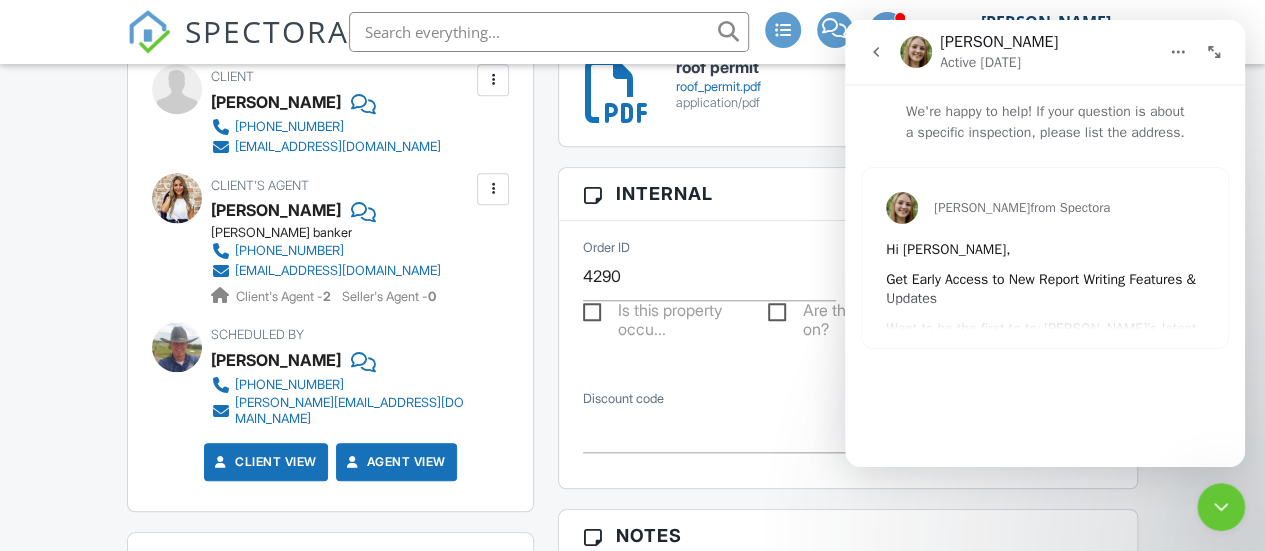 scroll, scrollTop: 878, scrollLeft: 0, axis: vertical 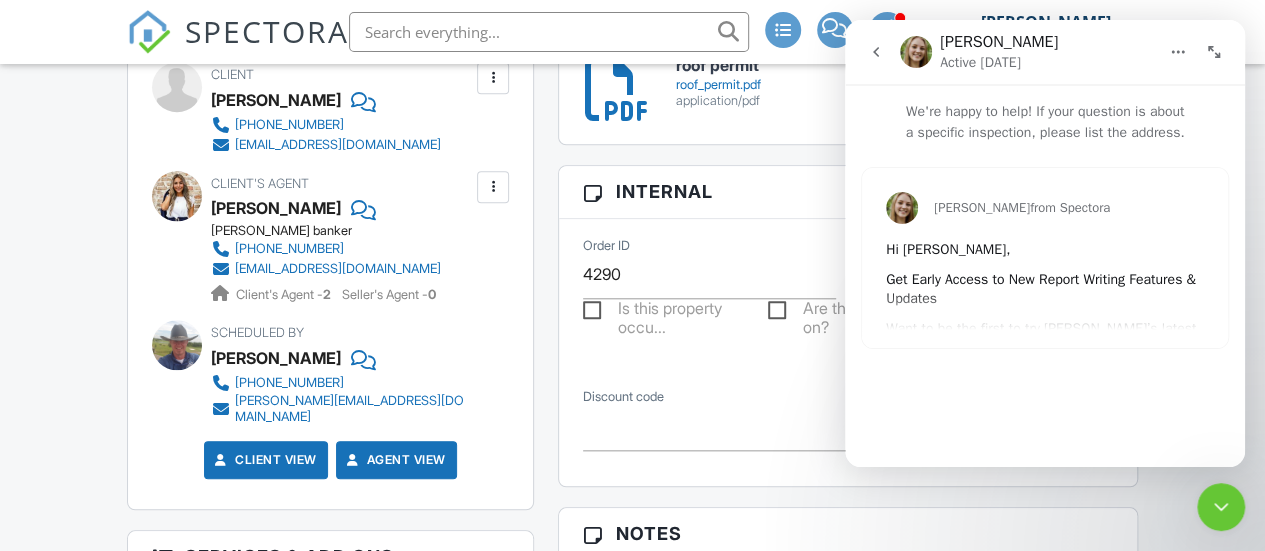 click on "[PERSON_NAME]  from Spectora Hi [PERSON_NAME], Get Early Access to New Report Writing Features & Updates Want to be the first to try [PERSON_NAME]’s latest updates? Join our early access group and be the first to use new features before they’re released. Features and updates coming soon that you will get early access to include: Update: The upgraded Rapid Fire Camera New: Photo preview before adding images to a report New: The .5 camera lens Sign Up for Early Access" at bounding box center (1045, 258) 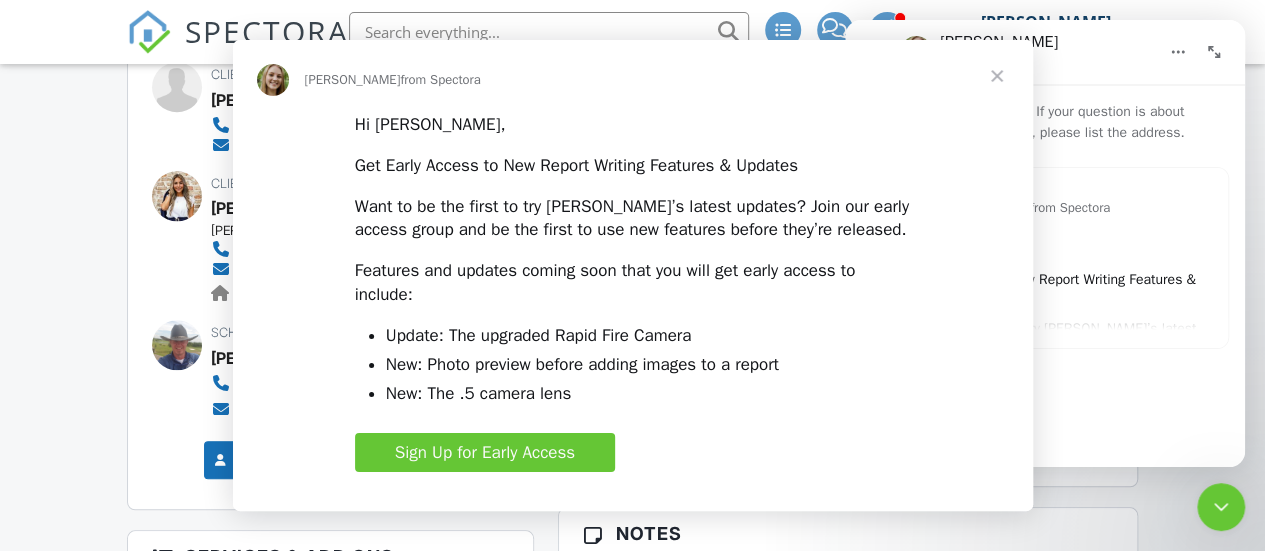 scroll, scrollTop: 0, scrollLeft: 0, axis: both 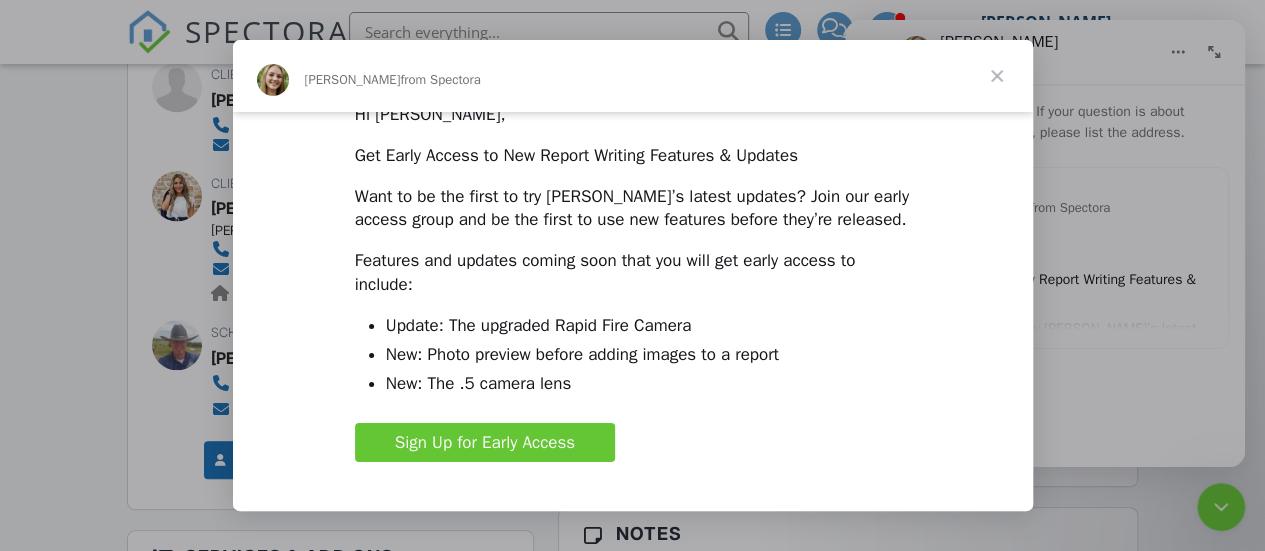 click at bounding box center [997, 76] 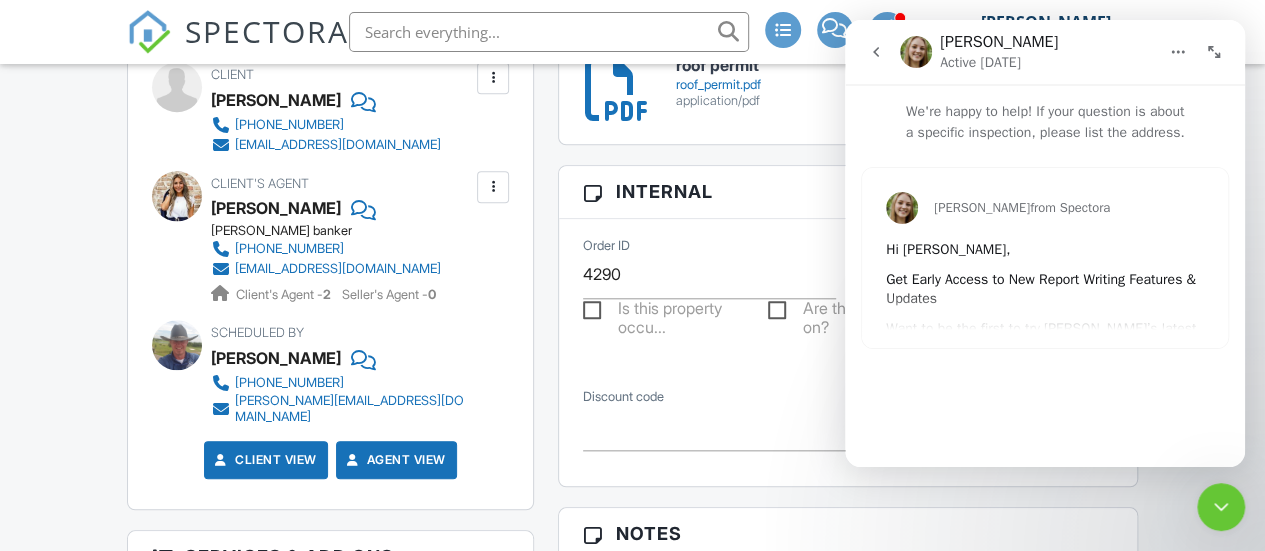 click 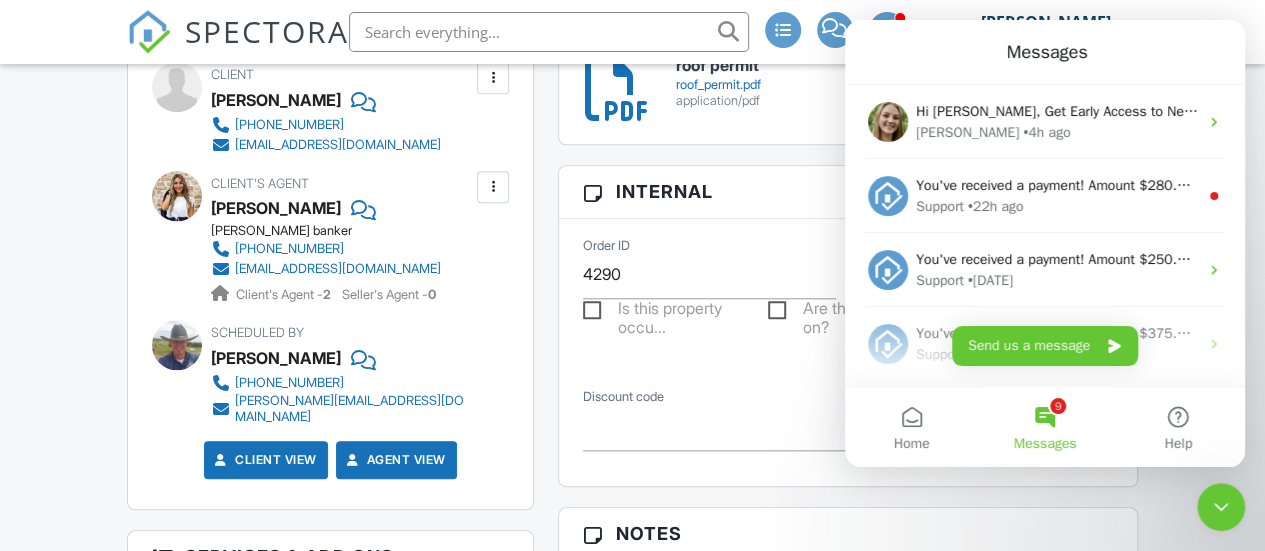 scroll, scrollTop: 88, scrollLeft: 0, axis: vertical 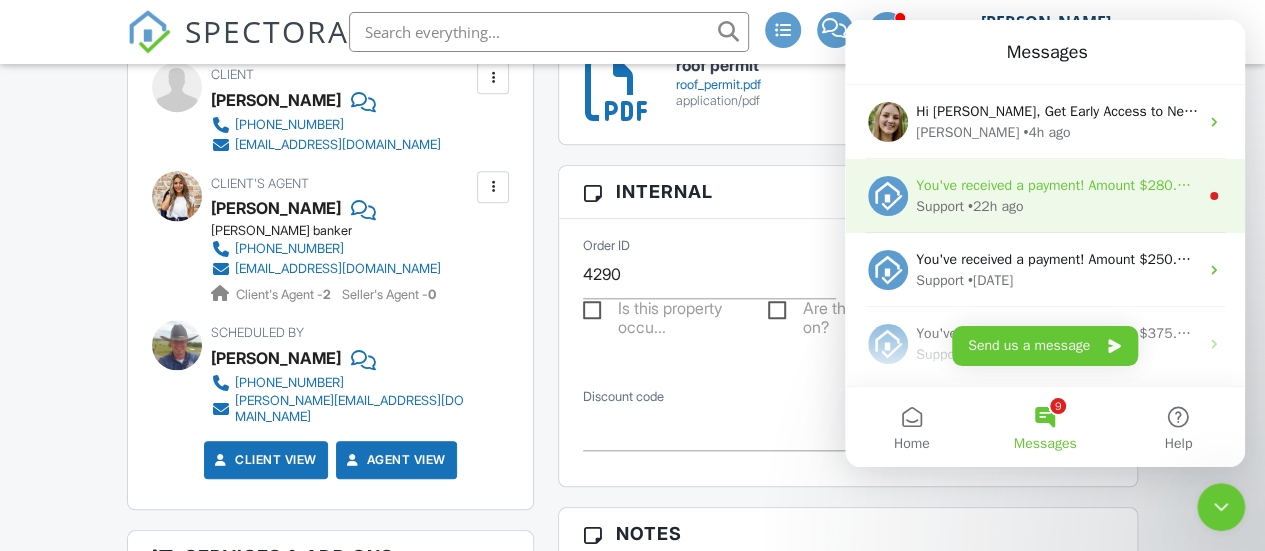 click on "You've received a payment!  Amount  $280.00  Fee  $8.00  Net  $272.00  Transaction #  pi_3RjTSpK7snlDGpRF1naQz5rM  Inspection  [STREET_ADDRESS][PERSON_NAME] Payouts to your bank or debit card occur on a daily basis. Each payment usually takes two business days to process. You can view your pending payout amount here. If you have any questions reach out on our chat bubble at [DOMAIN_NAME]." at bounding box center [2167, 185] 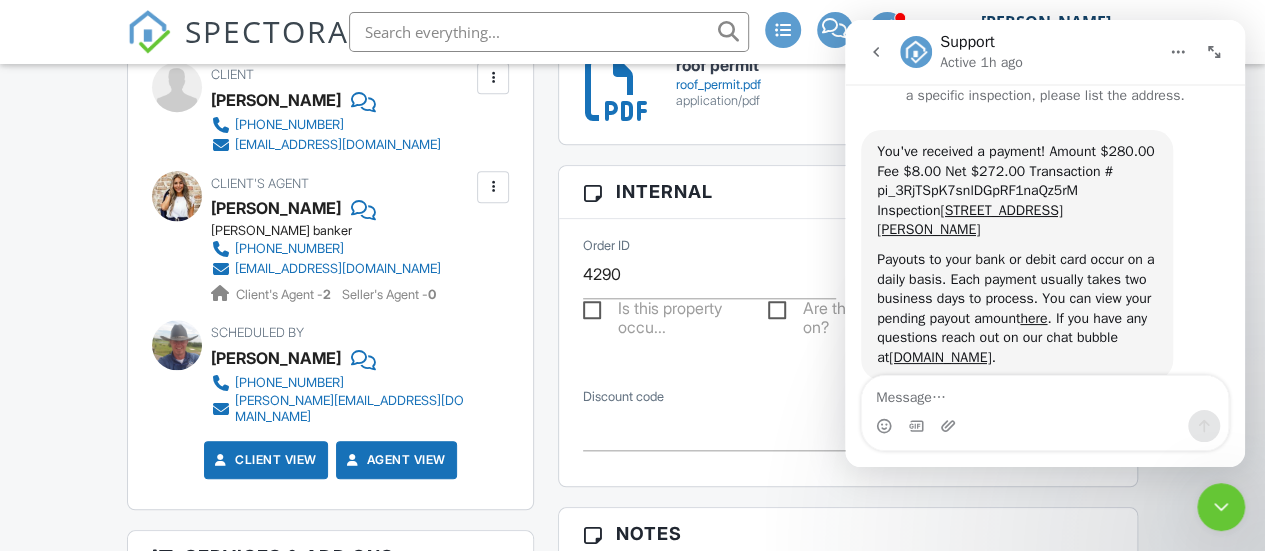 scroll, scrollTop: 61, scrollLeft: 0, axis: vertical 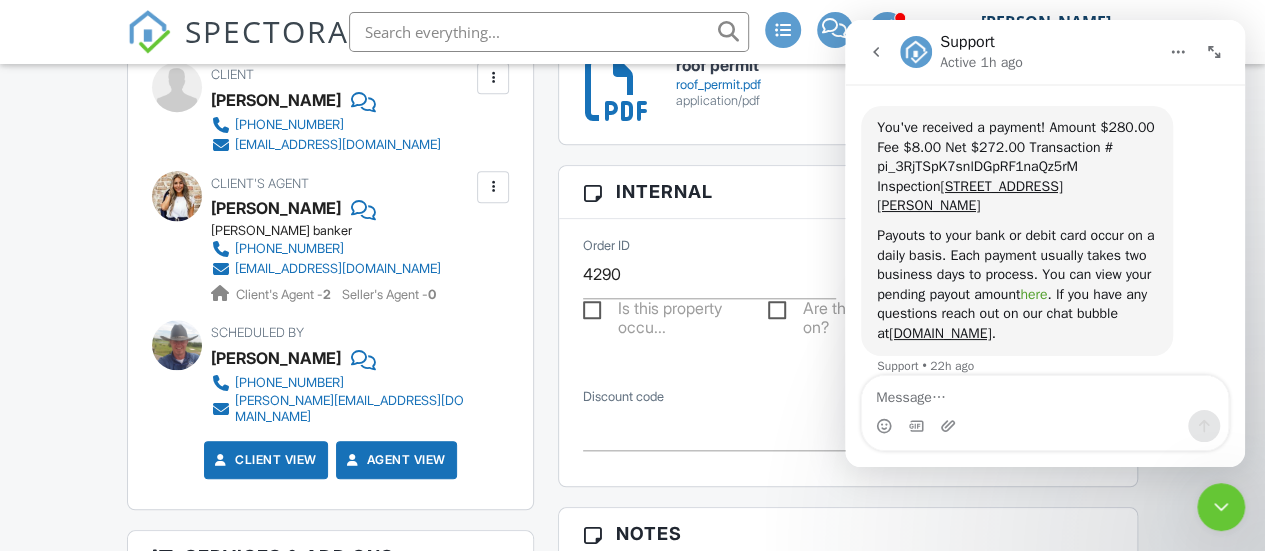 click on "here" at bounding box center [1033, 294] 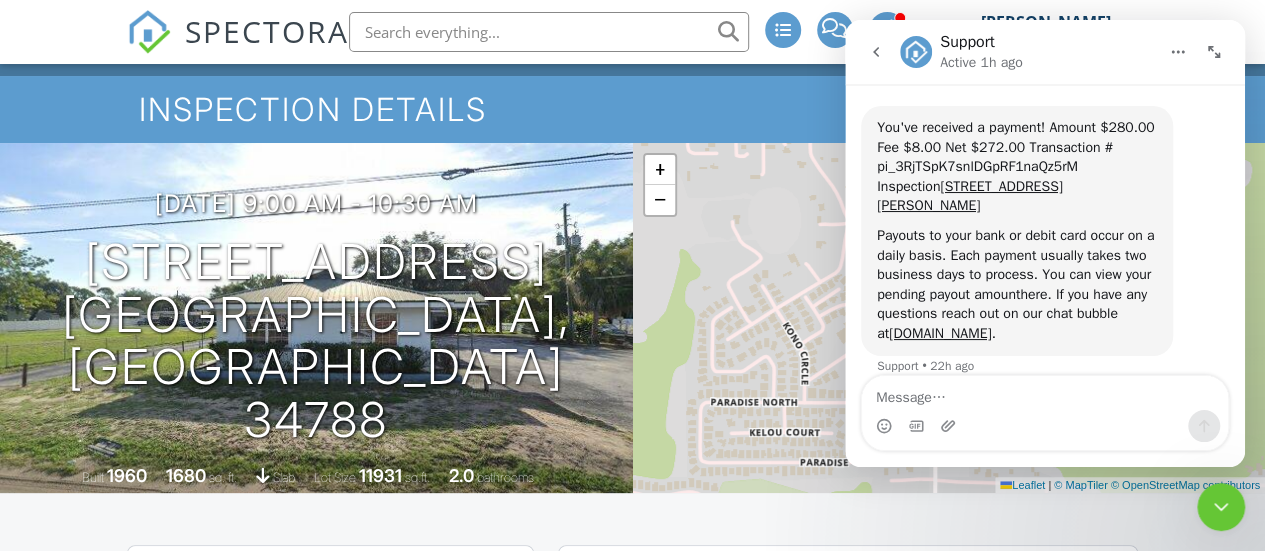 scroll, scrollTop: 0, scrollLeft: 0, axis: both 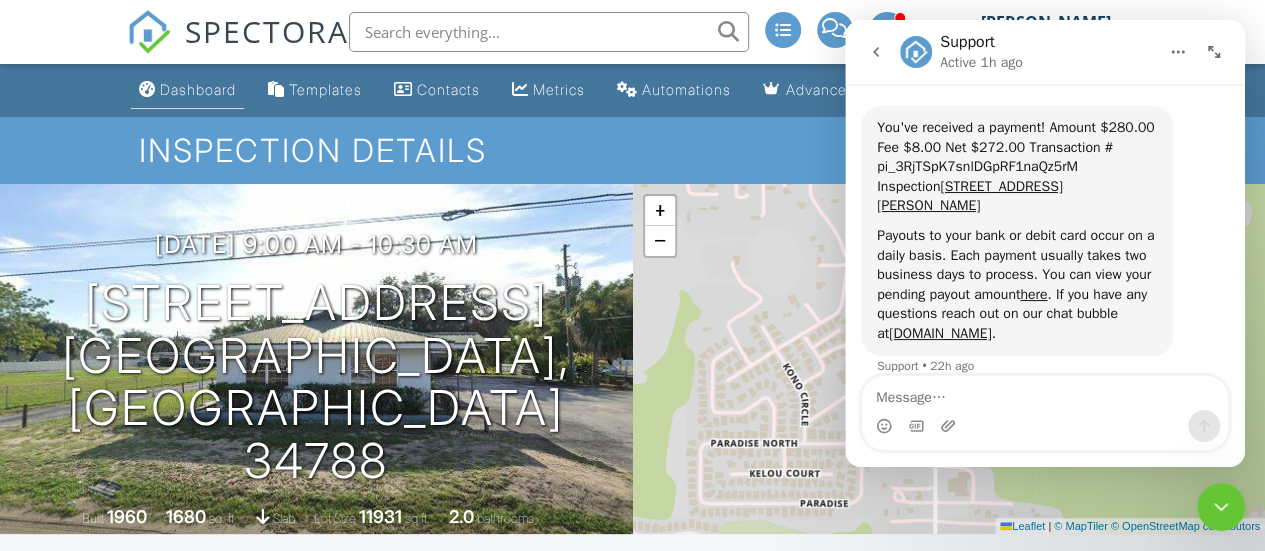 click on "Dashboard" at bounding box center [187, 90] 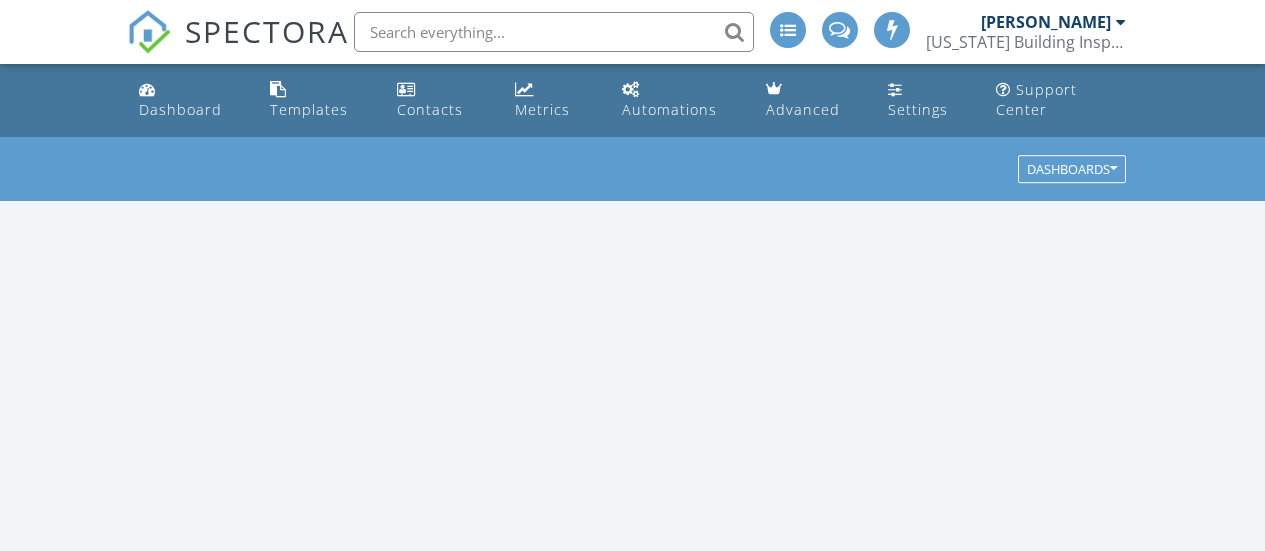 scroll, scrollTop: 0, scrollLeft: 0, axis: both 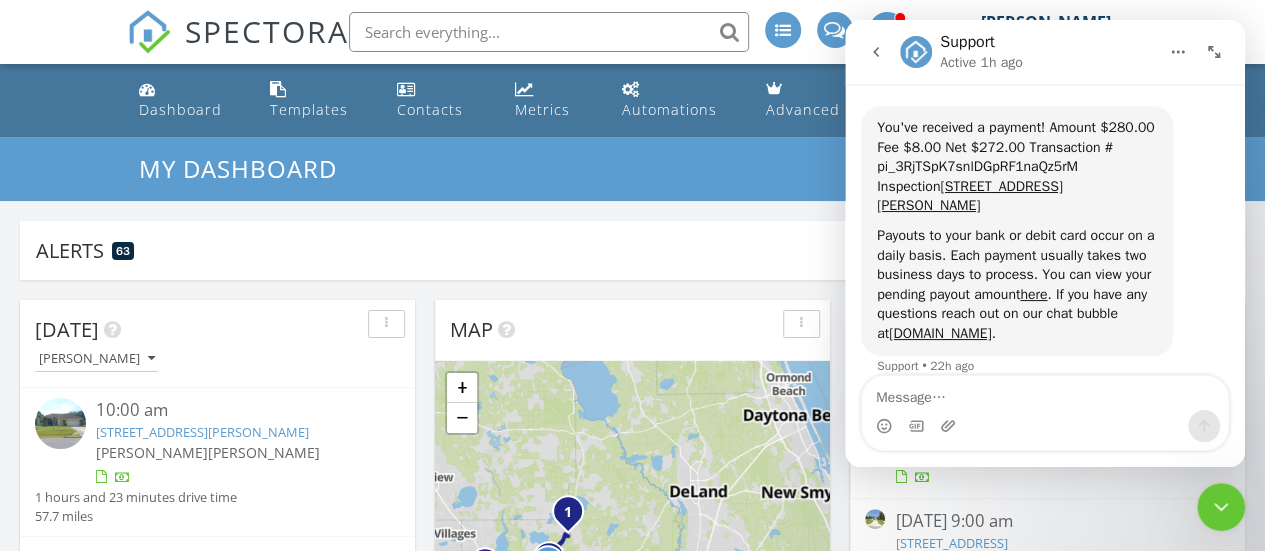 click 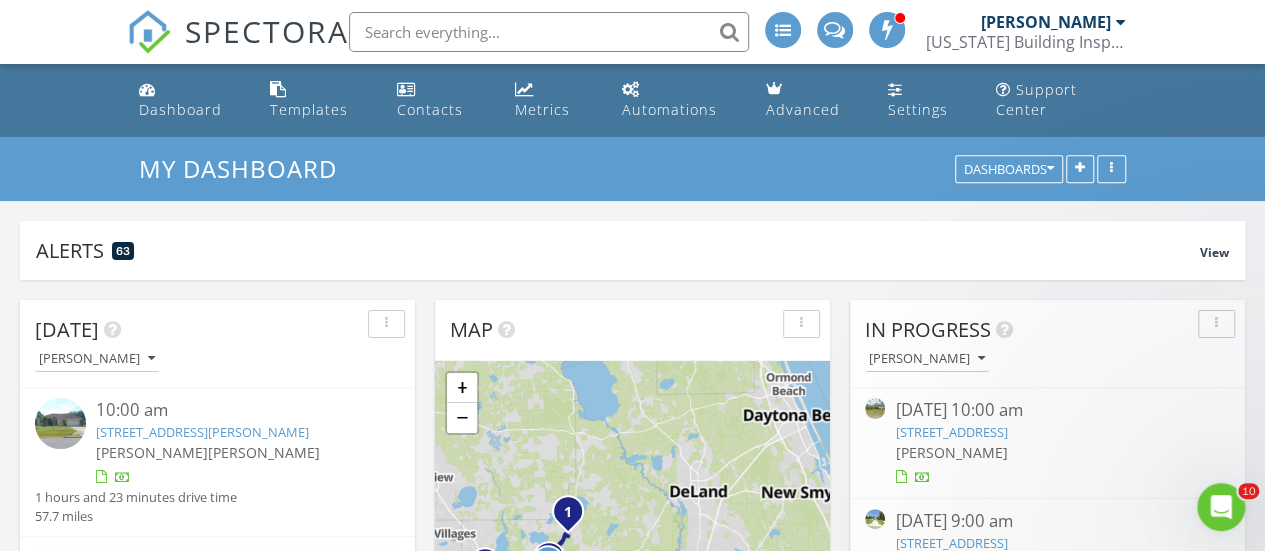 scroll, scrollTop: 0, scrollLeft: 0, axis: both 